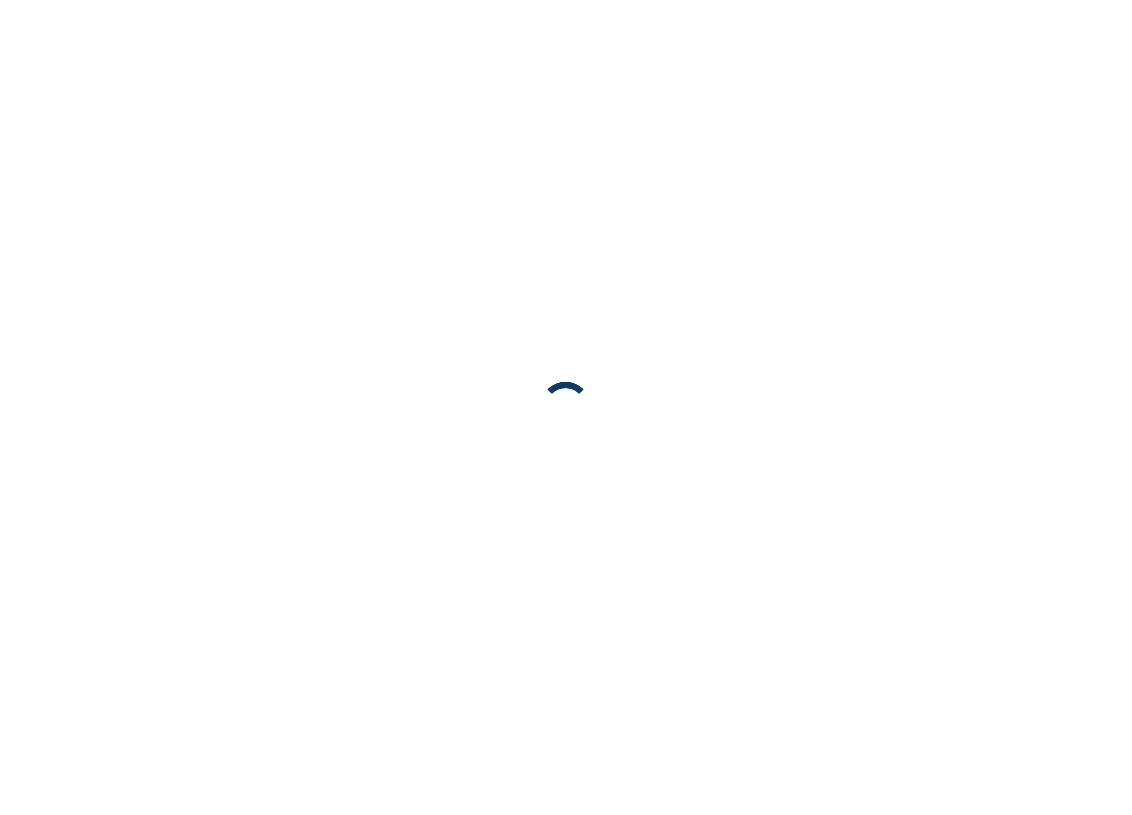 scroll, scrollTop: 0, scrollLeft: 0, axis: both 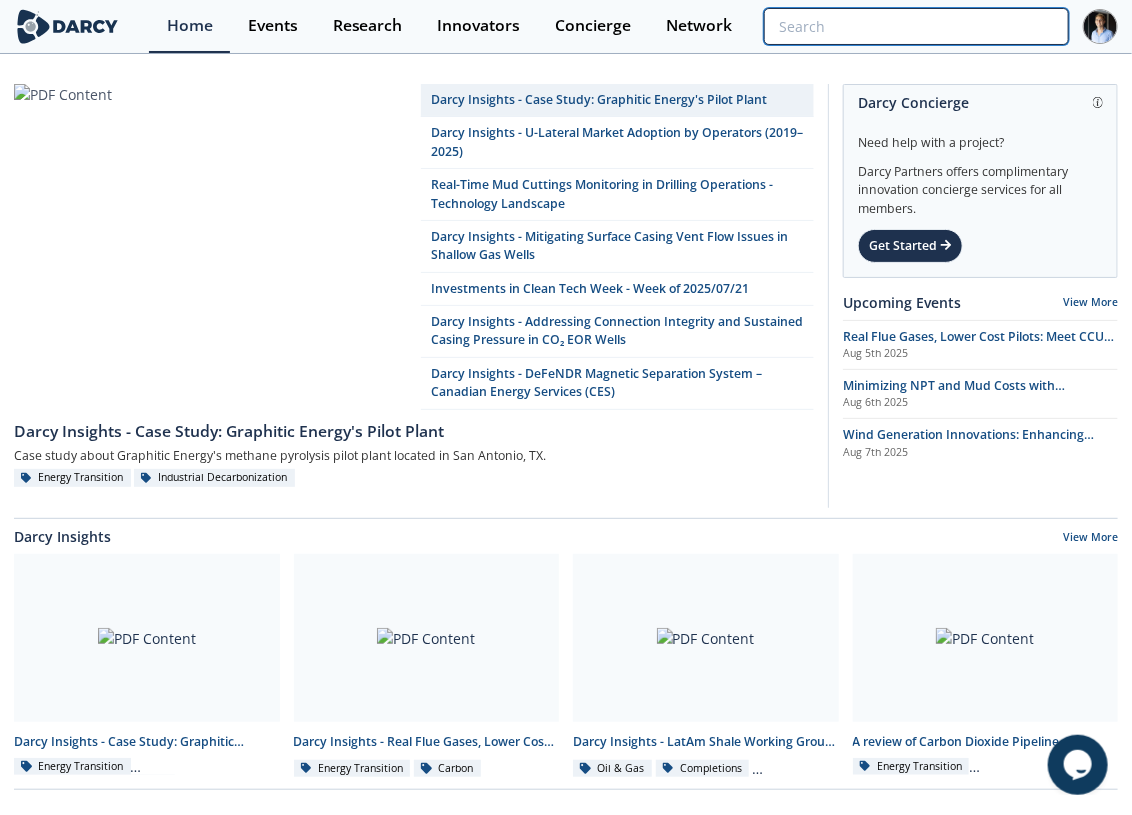 click at bounding box center [916, 26] 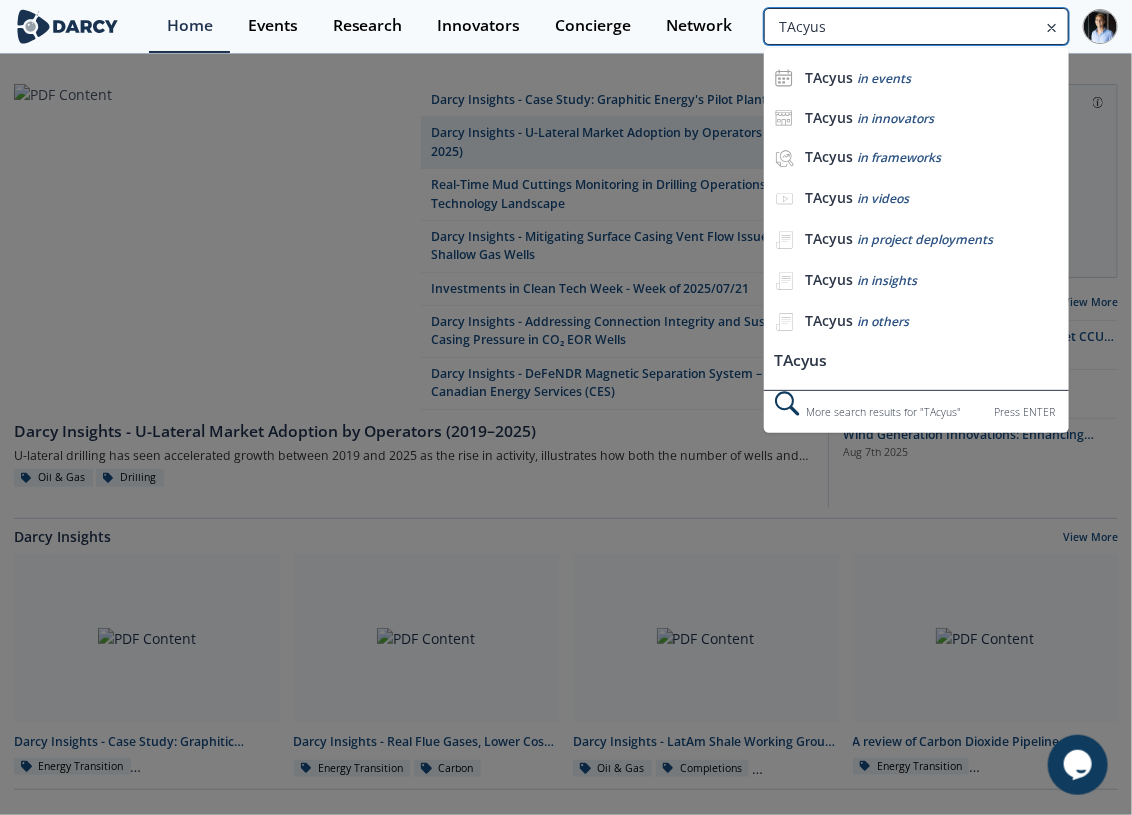 type on "TAcyus" 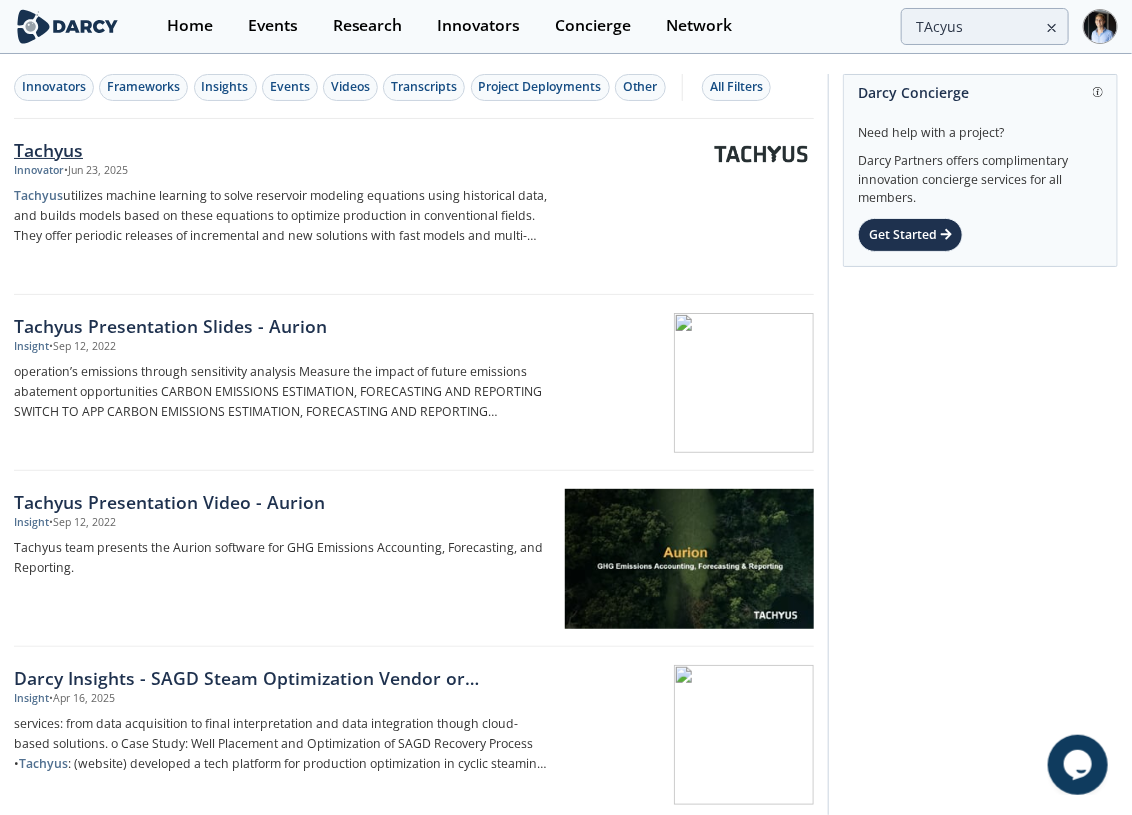 click on "Tachyus utilizes machine learning to solve reservoir modeling equations using historical data, and builds models based on these equations to optimize production in conventional fields.
They offer periodic releases of incremental and new solutions with fast models and multi-objective optimization such as:
Aurion: Carbon Intensity Estimator and Modeler
Aurion" at bounding box center (281, 216) 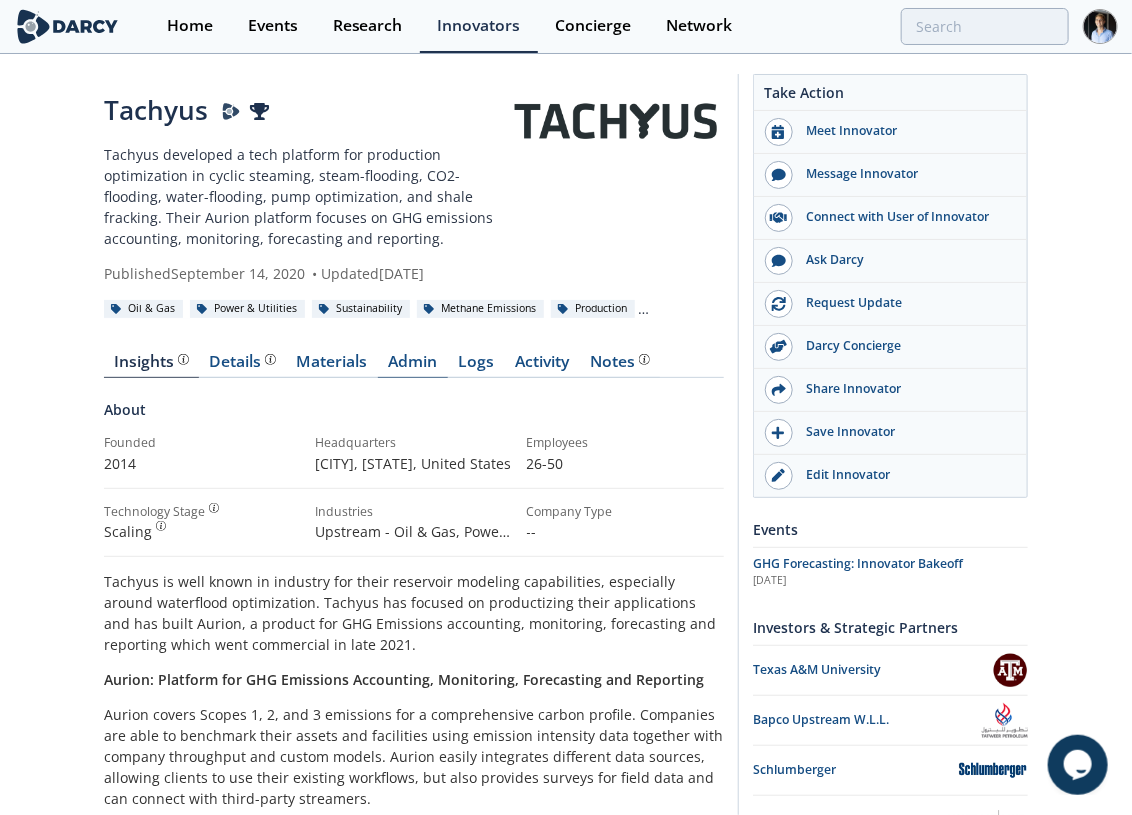 click on "Admin" at bounding box center (413, 366) 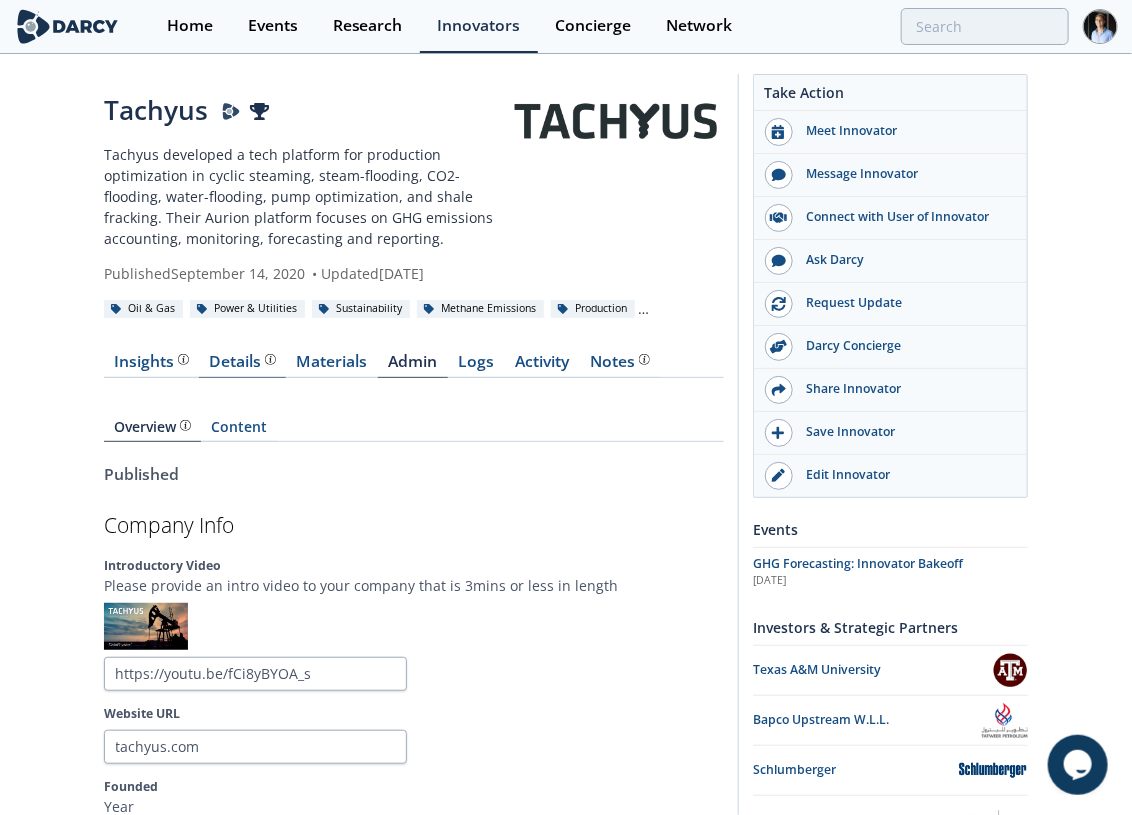 click on "Details
Product overview, business model, technology and applications as added by the Tachyus team." at bounding box center (242, 366) 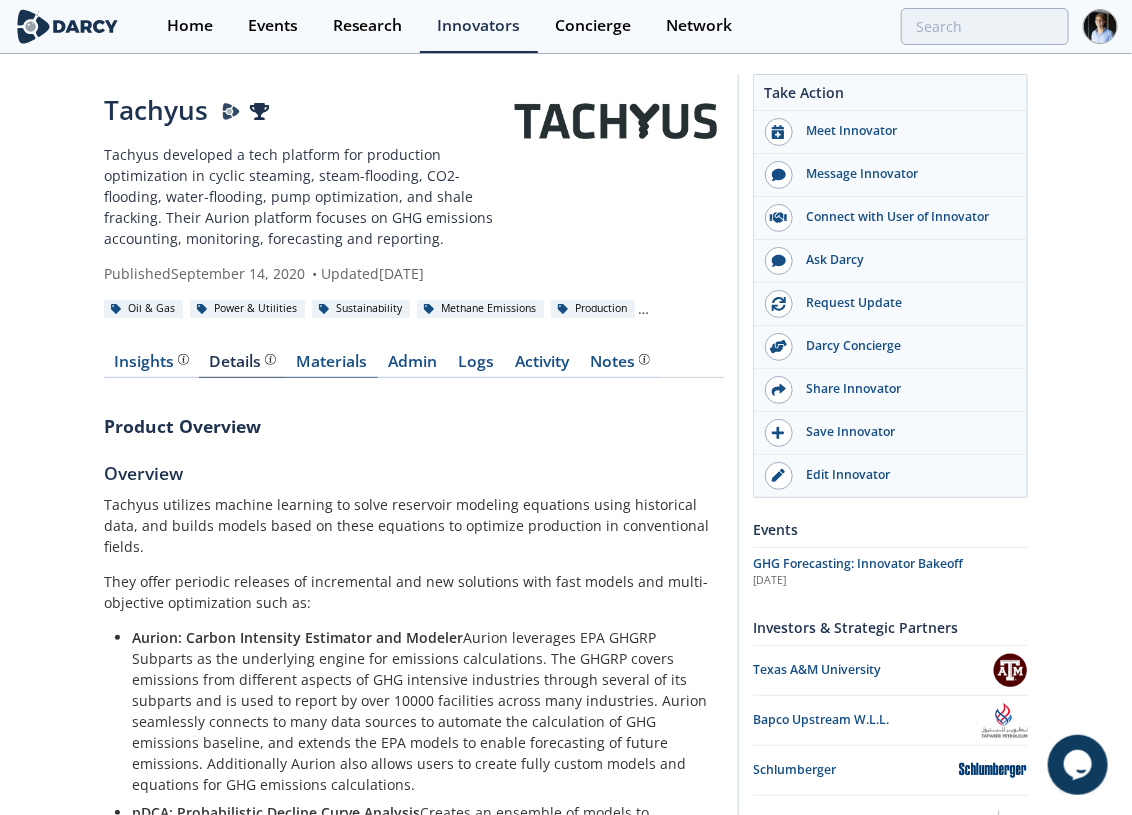 click on "Materials" at bounding box center [332, 366] 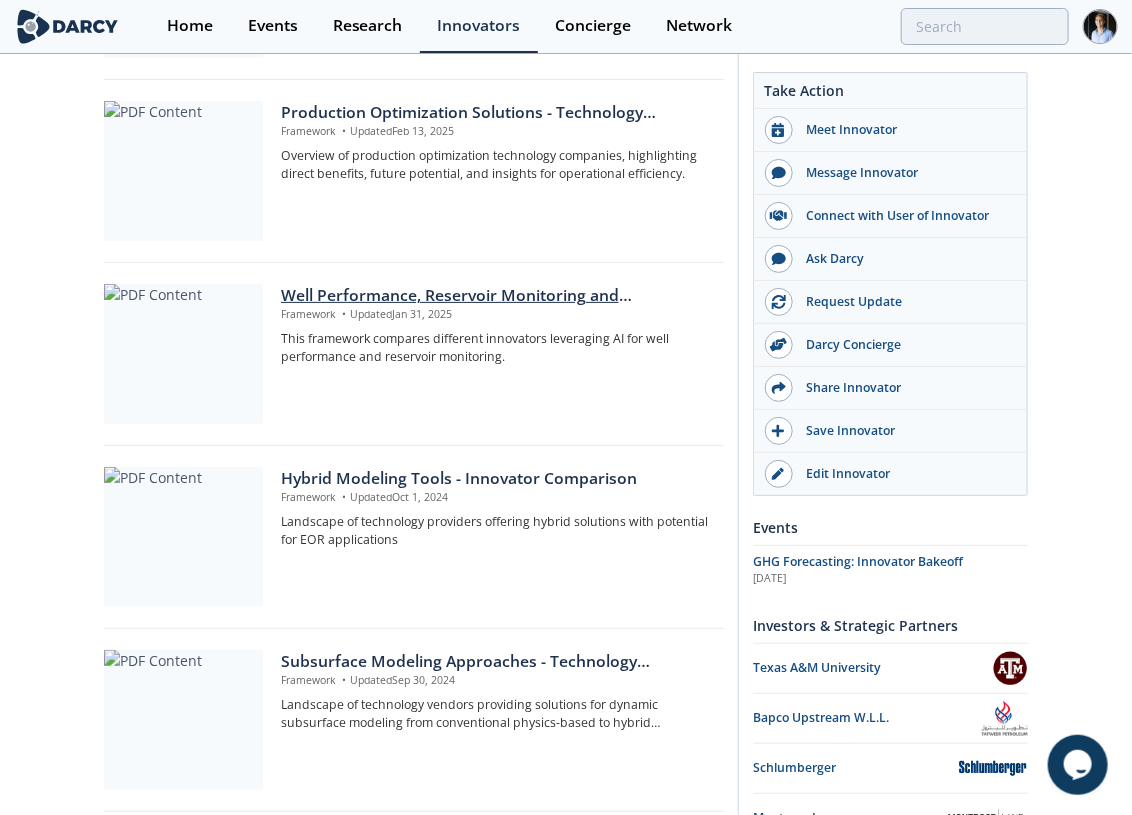 scroll, scrollTop: 555, scrollLeft: 0, axis: vertical 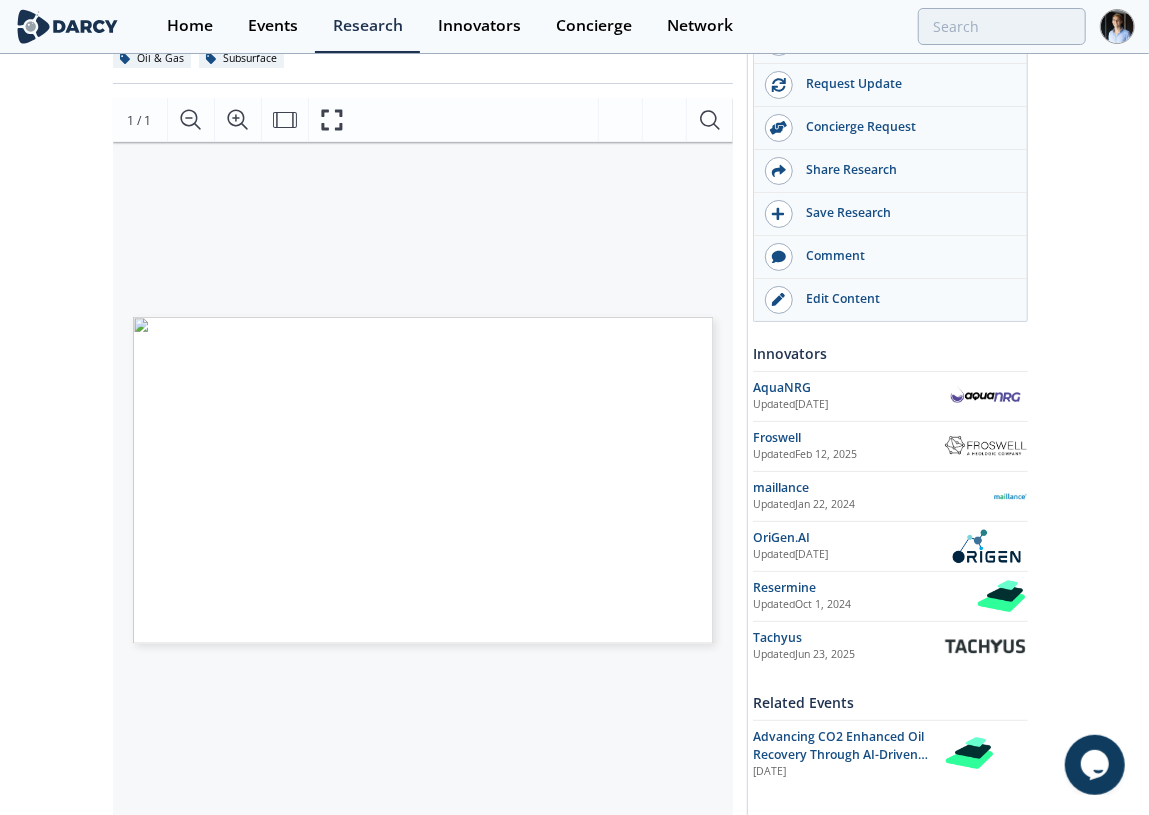 click on "HYBRID MODELING TOOLS WITH POTENTIAL EOR APPLICATIONS
INNOVATOR COMPARISON
Clickable company
logos link to
Innovator Storefronts
Innovator
Development Phase
Recovery Process
Design
Optimization
Darcy Insights  CO2 EOR  Chemical
EOR
Water-
flooding  Greenfield  Brownfield  CO2
Flooding  WAG  Huff n’ Puff
✓  ✓  ✓  ✓  ✓  ✓  ✓  ✓
Combines physics-based models, analytics, and ML to
provide insights for reservoir management and
surveillance
✓  ✓  ✓  ✓  ✓  ✓  ✓  Optimizes conventional CO2/WAG injection and predicts
production response and CO2 saturation distribution
✓  ✓  ✓  Works directly from geologic models with no upfront
model training
✓  ✓  ✓  ✓  Offers physics informed ML platform that can be used for
water and gas flooding optimization
✓  ✓  ✓  ✓  ✓  ✓  Offers hybrid oilfield simulator that has been already
validated for waterflooding operators
✓  ✓  ✓  ✓  ✓
background
1" at bounding box center [423, 480] 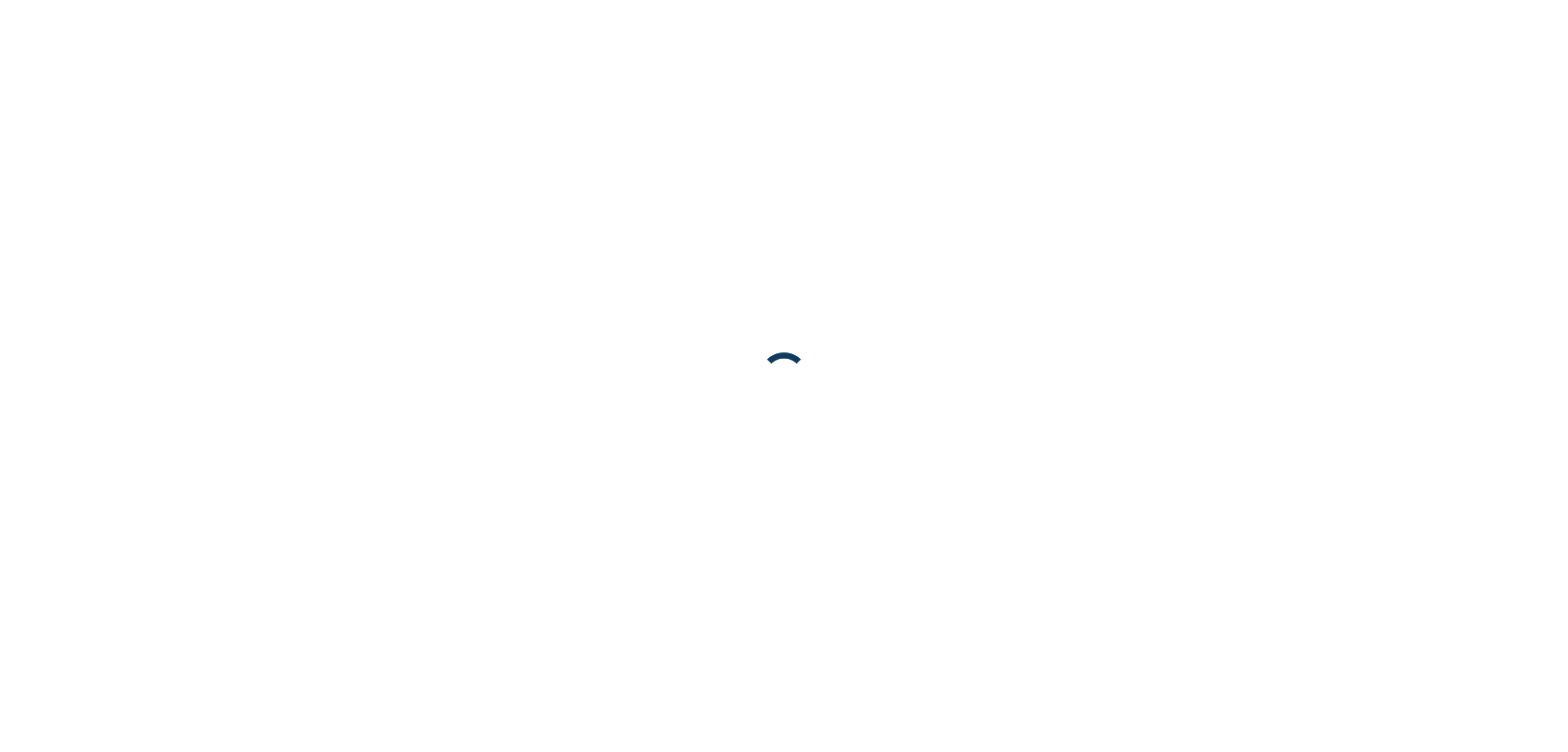 scroll, scrollTop: 0, scrollLeft: 0, axis: both 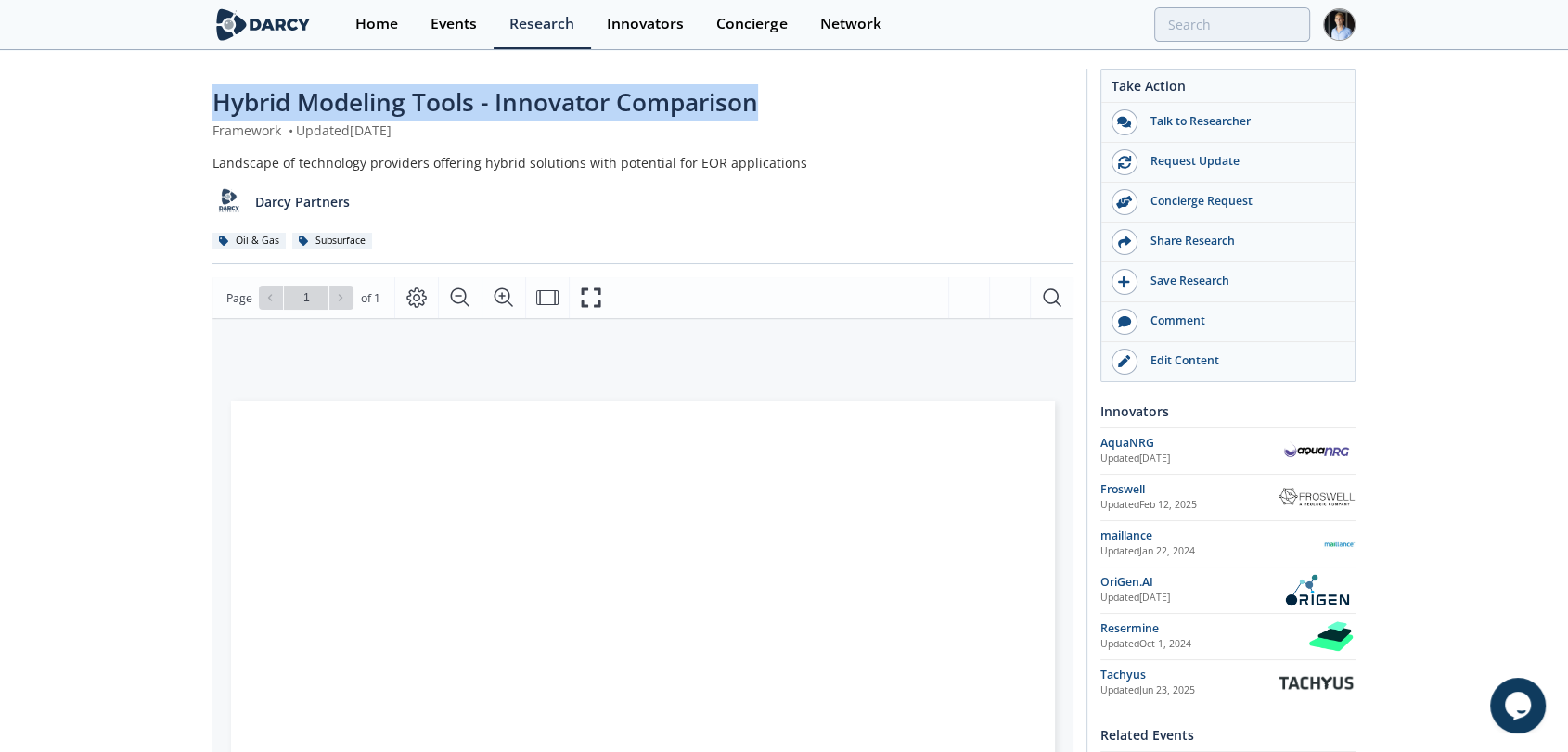 drag, startPoint x: 775, startPoint y: 91, endPoint x: 208, endPoint y: 104, distance: 567.149 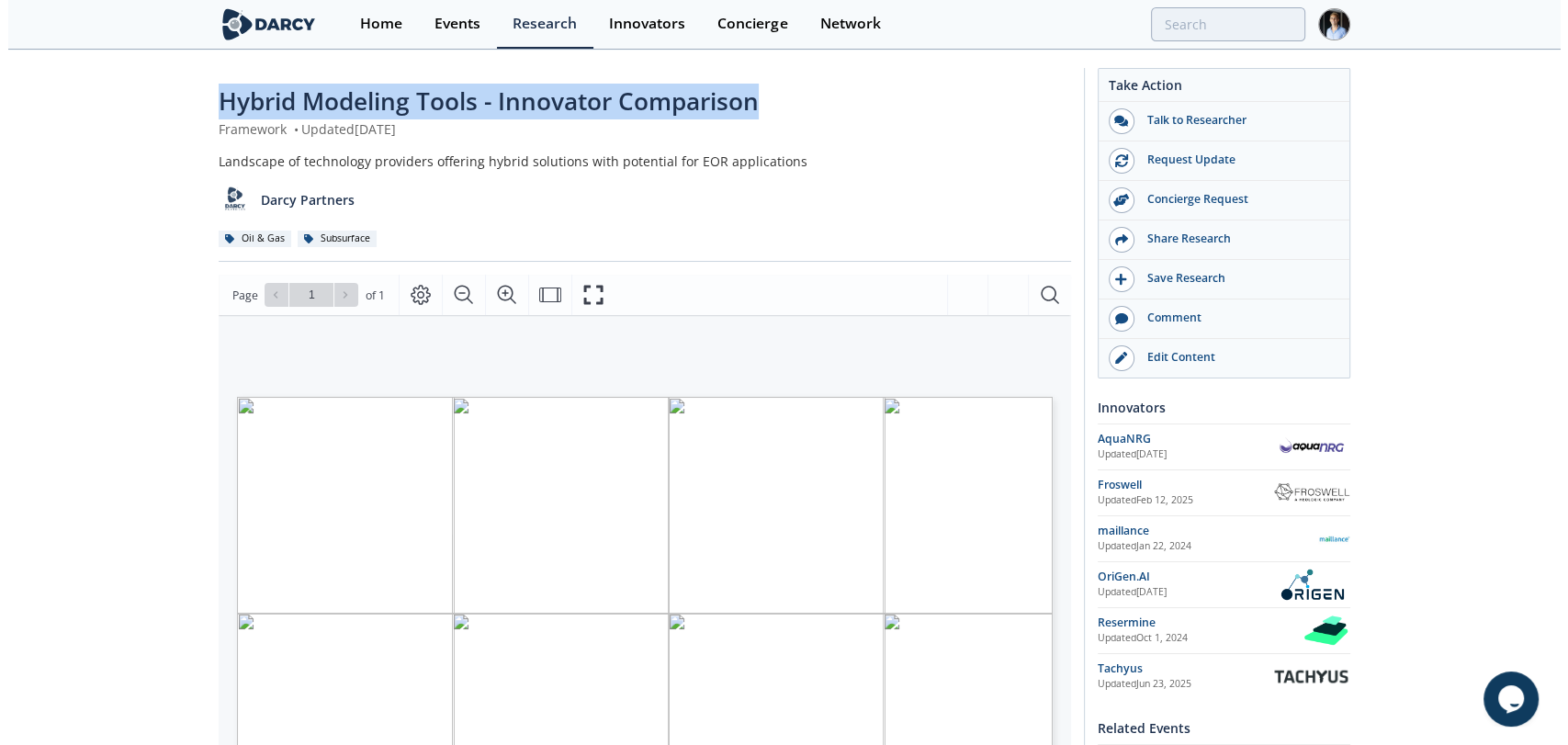 scroll, scrollTop: 204, scrollLeft: 0, axis: vertical 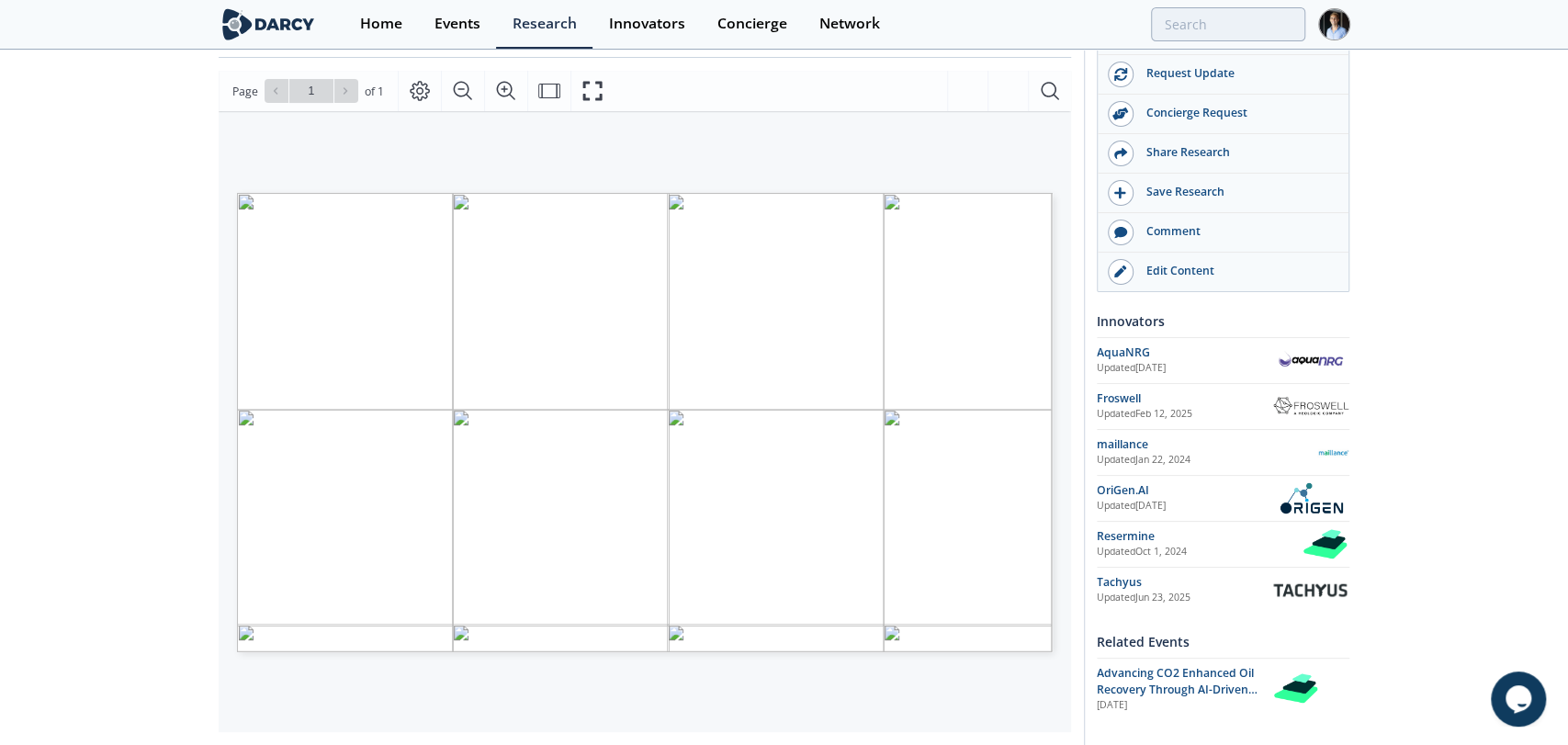 click on "A black text on a white" at bounding box center (284, 525) 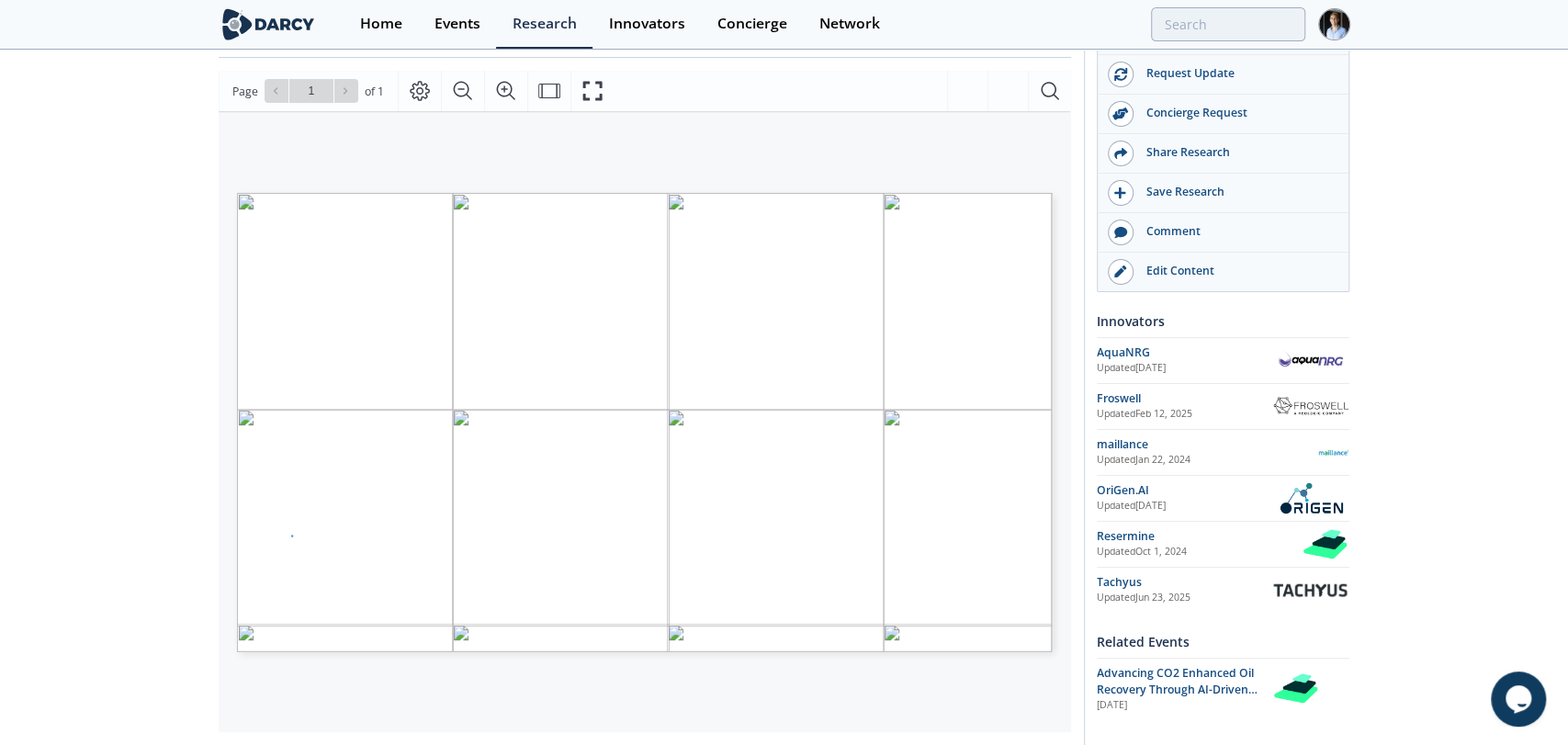 click on "HYBRID MODELING TOOLS WITH POTENTIAL EOR APPLICATIONS
INNOVATOR COMPARISON
Clickable company
logos link to
Innovator Storefronts
Innovator
Development Phase
Recovery Process
Design
Optimization
Darcy Insights  CO2 EOR  Chemical
EOR
Water-
flooding  Greenfield  Brownfield  CO2
Flooding  WAG  Huff n’ Puff
✓  ✓  ✓  ✓  ✓  ✓  ✓  ✓
Combines physics-based models, analytics, and ML to
provide insights for reservoir management and
surveillance
✓  ✓  ✓  ✓  ✓  ✓  ✓  Optimizes conventional CO2/WAG injection and predicts
production response and CO2 saturation distribution
✓  ✓  ✓  Works directly from geologic models with no upfront
model training
✓  ✓  ✓  ✓  Offers physics informed ML platform that can be used for
water and gas flooding optimization
✓  ✓  ✓  ✓  ✓  ✓  Offers hybrid oilfield simulator that has been already
validated for waterflooding operators
✓  ✓  ✓  ✓  ✓
background
1" at bounding box center (645, 193) 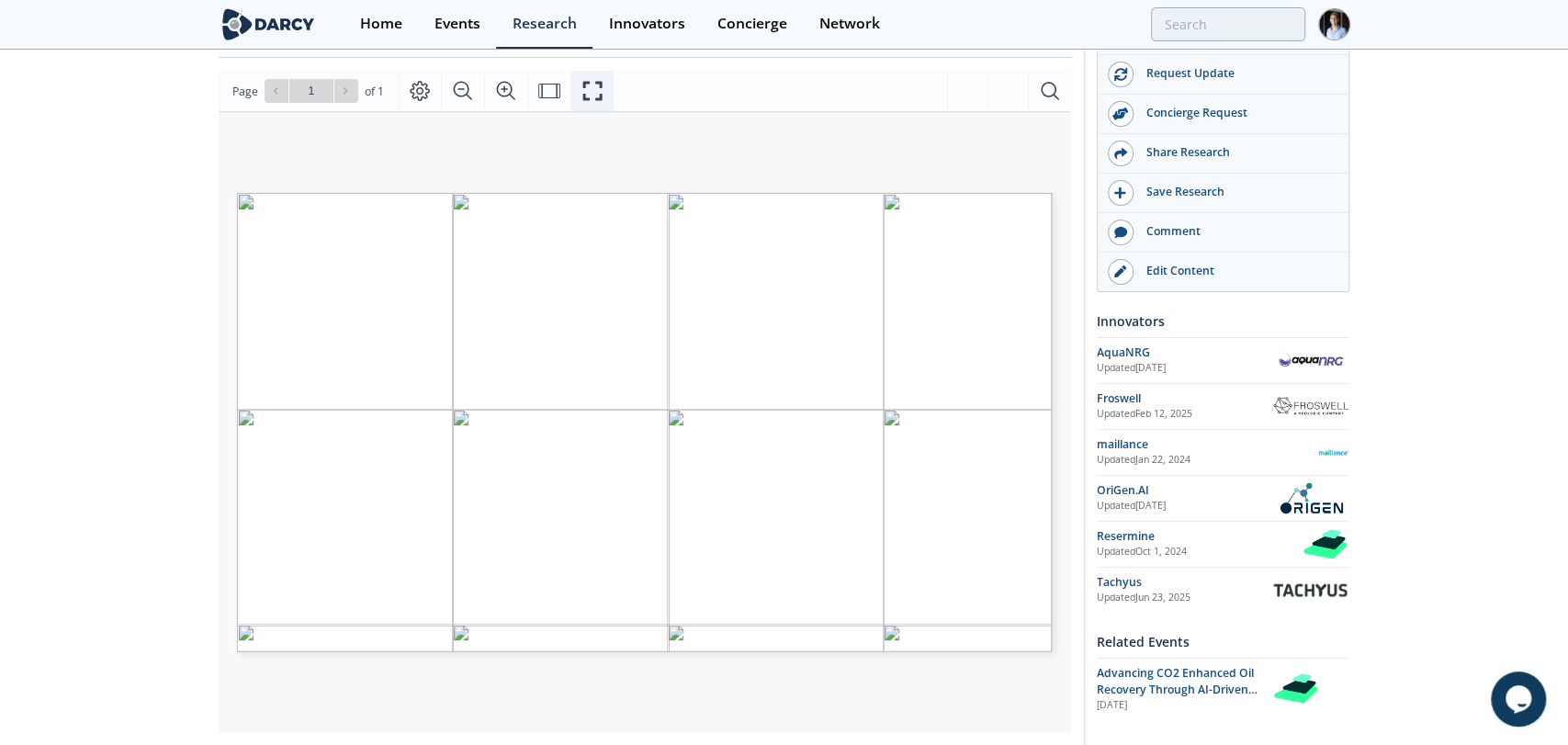 click 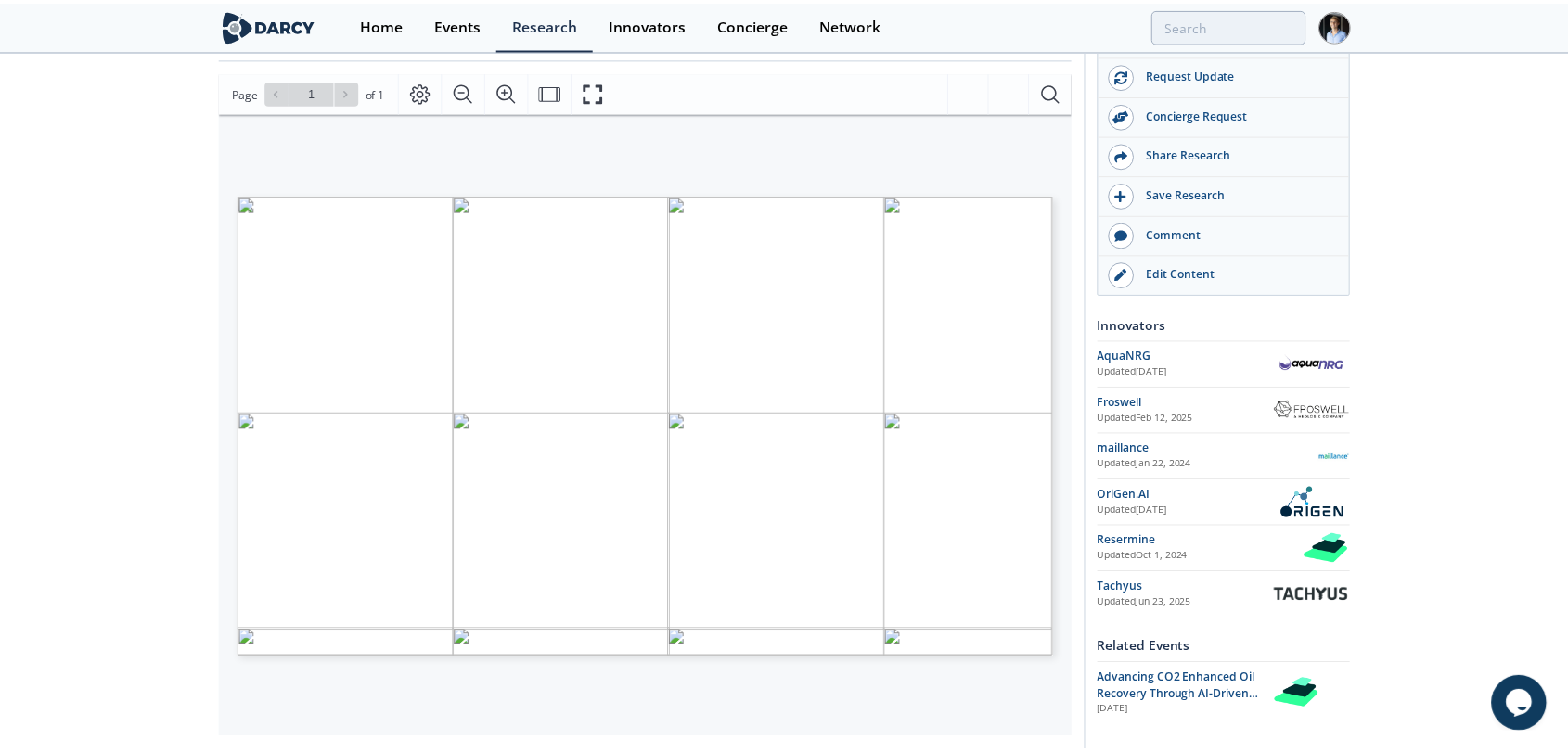 scroll, scrollTop: 0, scrollLeft: 0, axis: both 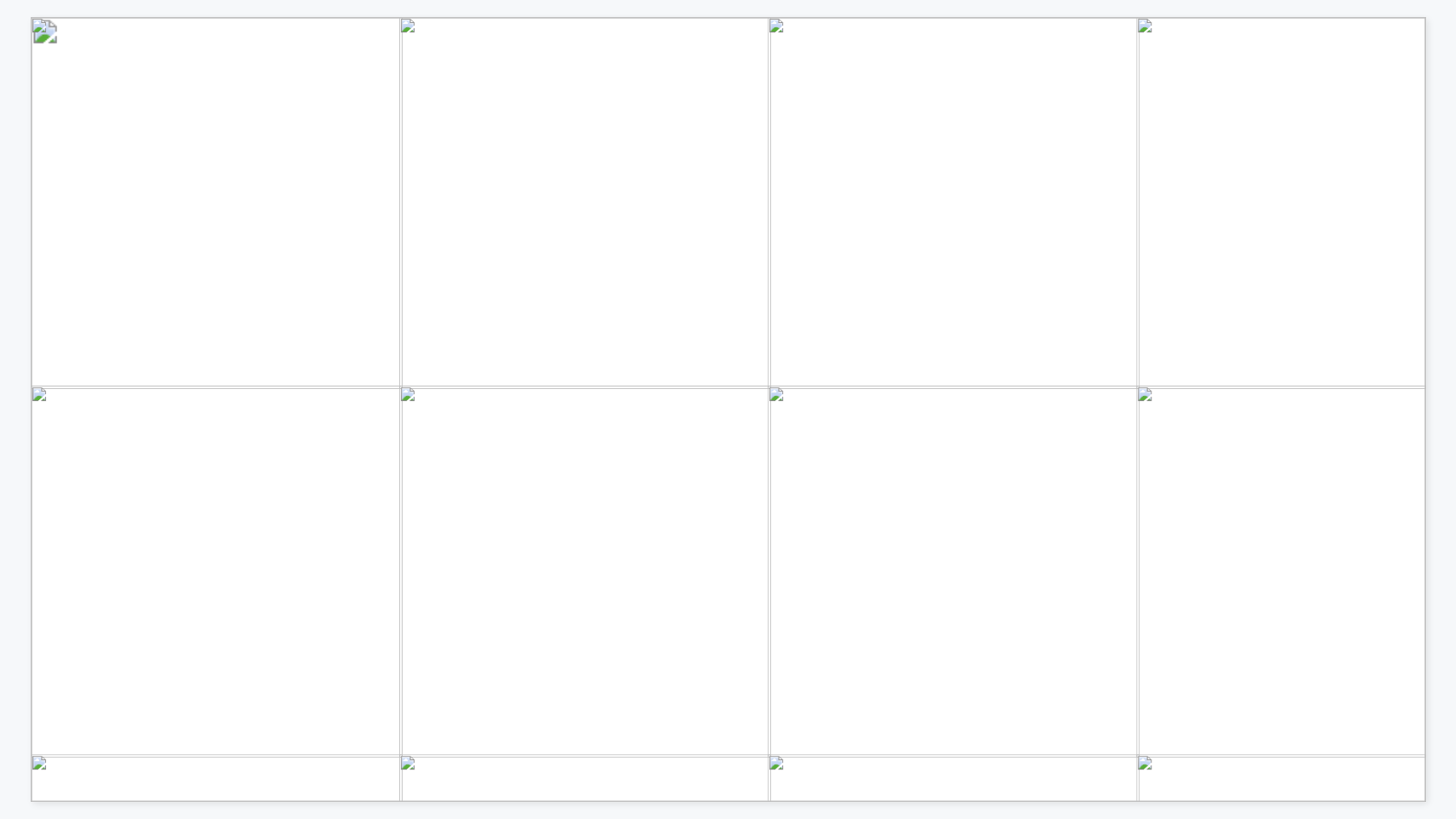 click at bounding box center [1275, 1292] 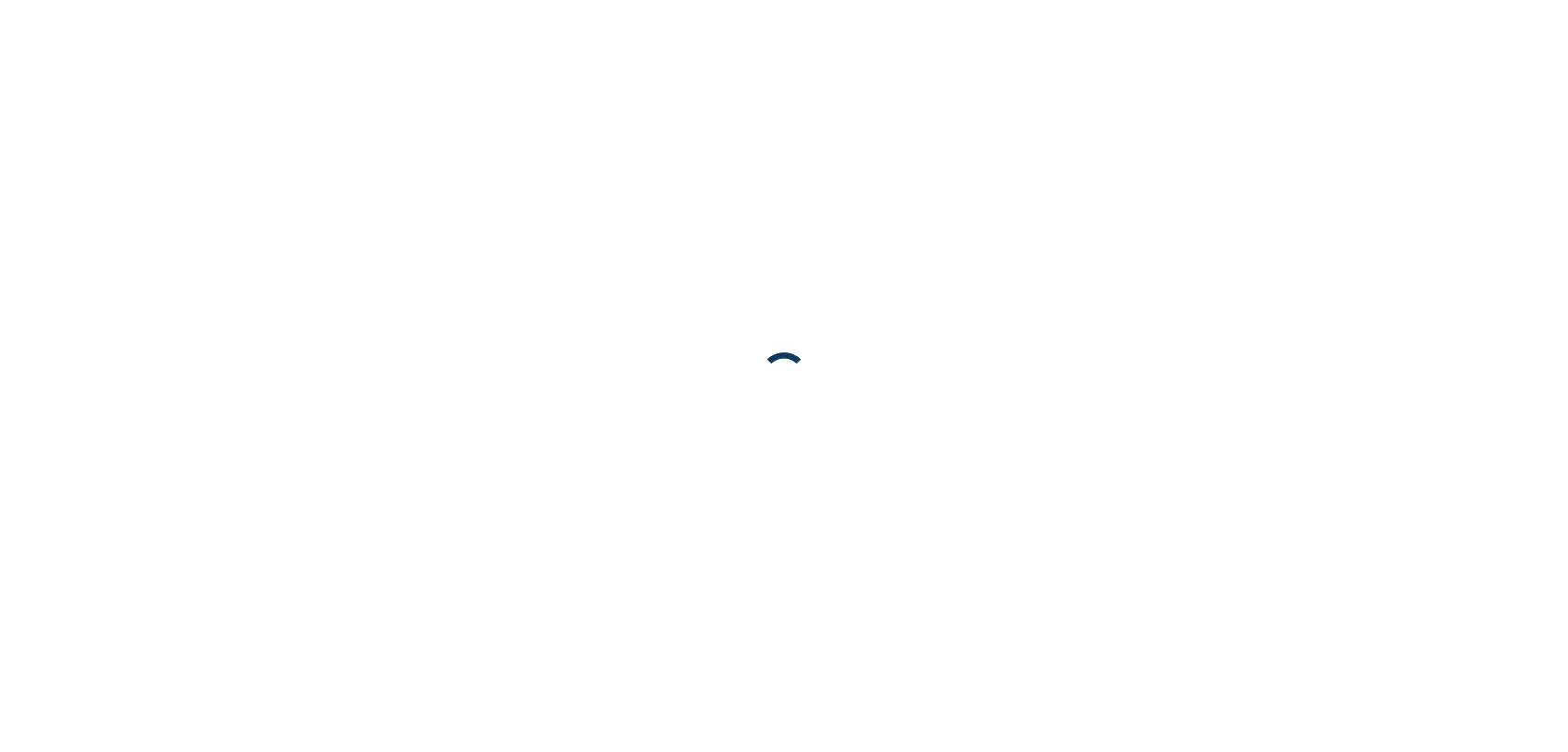 scroll, scrollTop: 0, scrollLeft: 0, axis: both 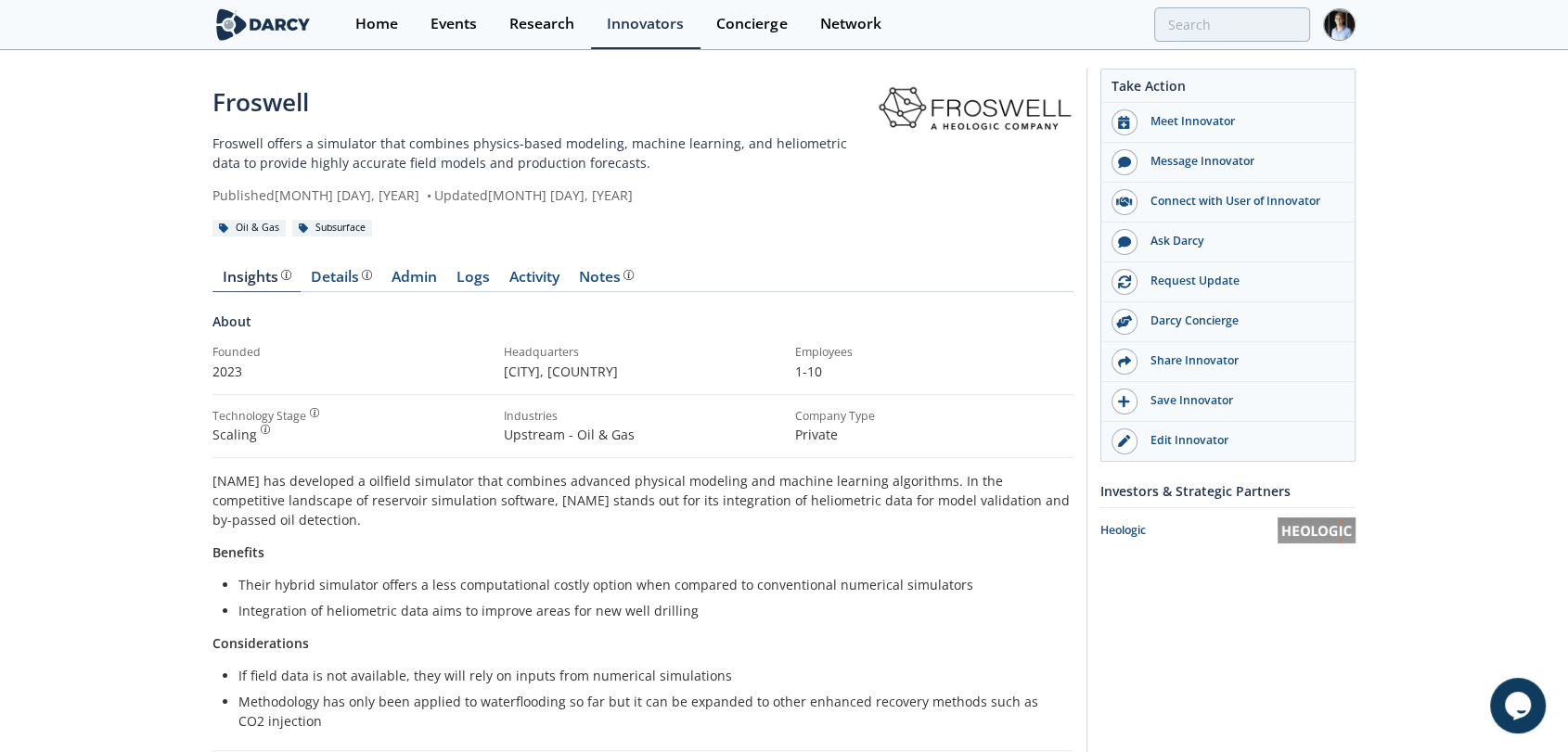 click at bounding box center [974, 145] 